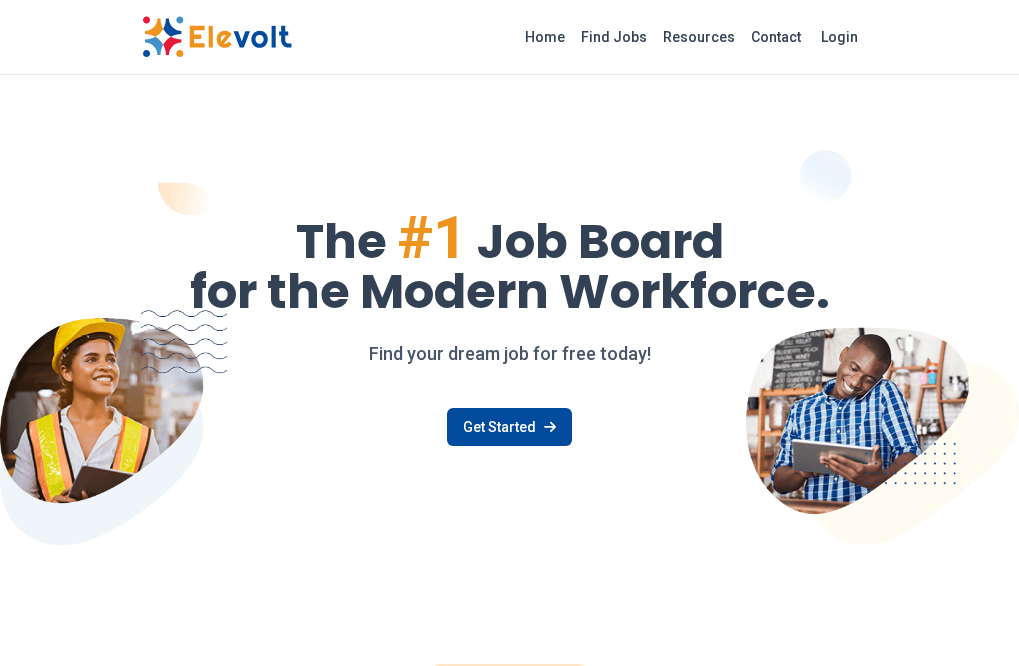 scroll, scrollTop: 0, scrollLeft: 0, axis: both 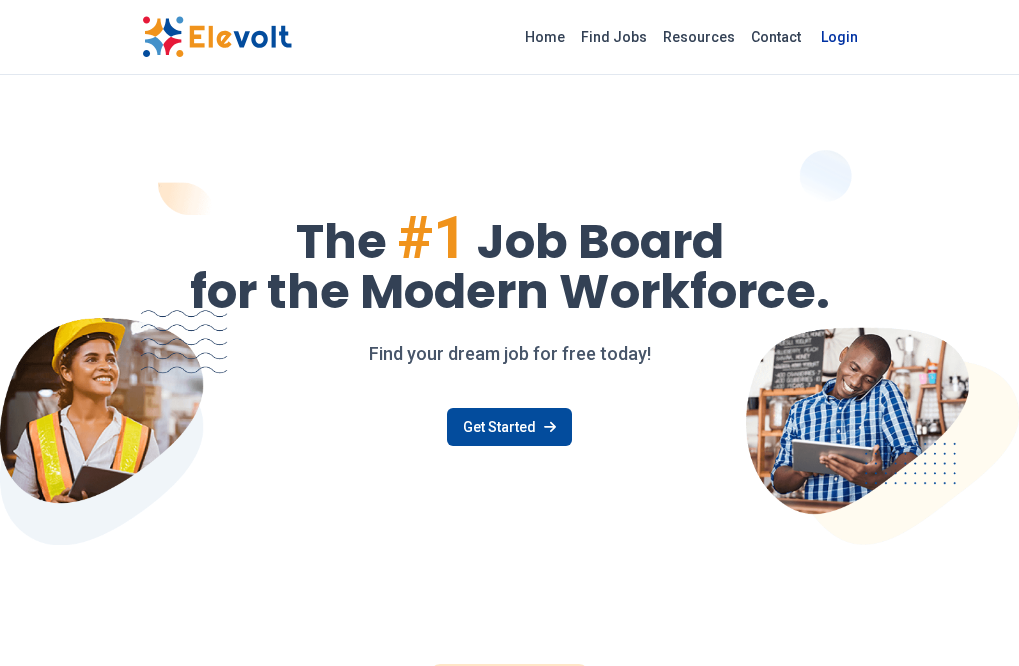 click on "Login" at bounding box center (839, 37) 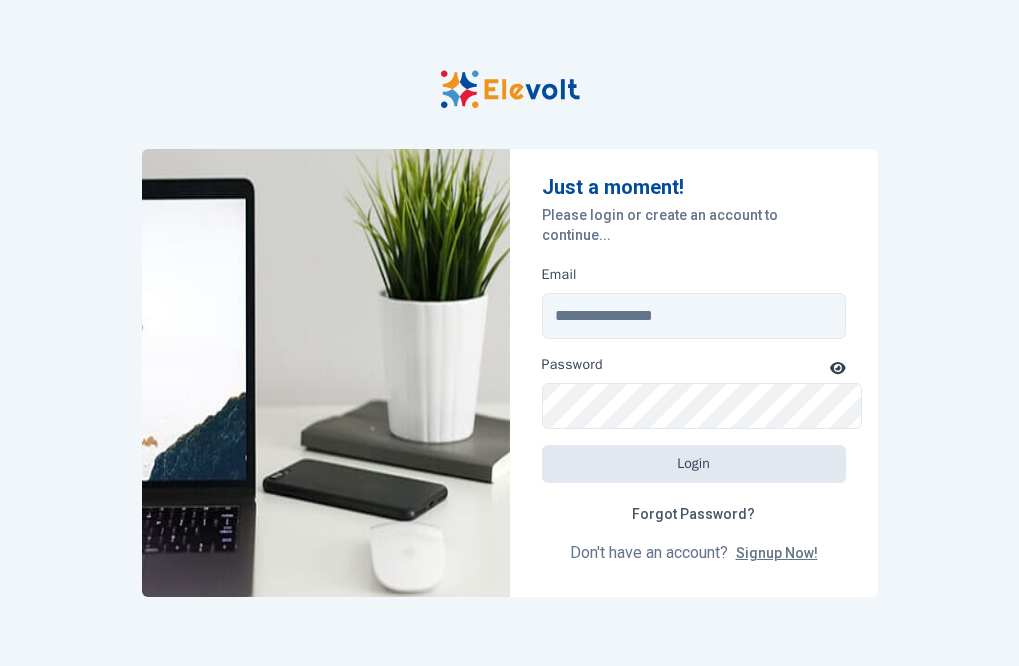 scroll, scrollTop: 0, scrollLeft: 0, axis: both 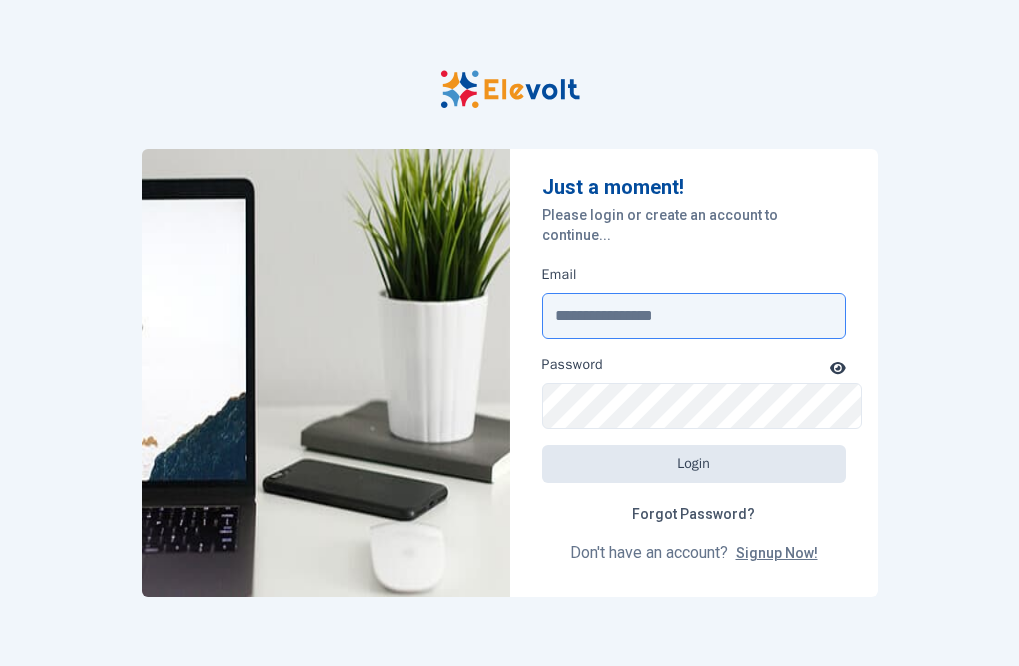 click on "Email" at bounding box center [694, 316] 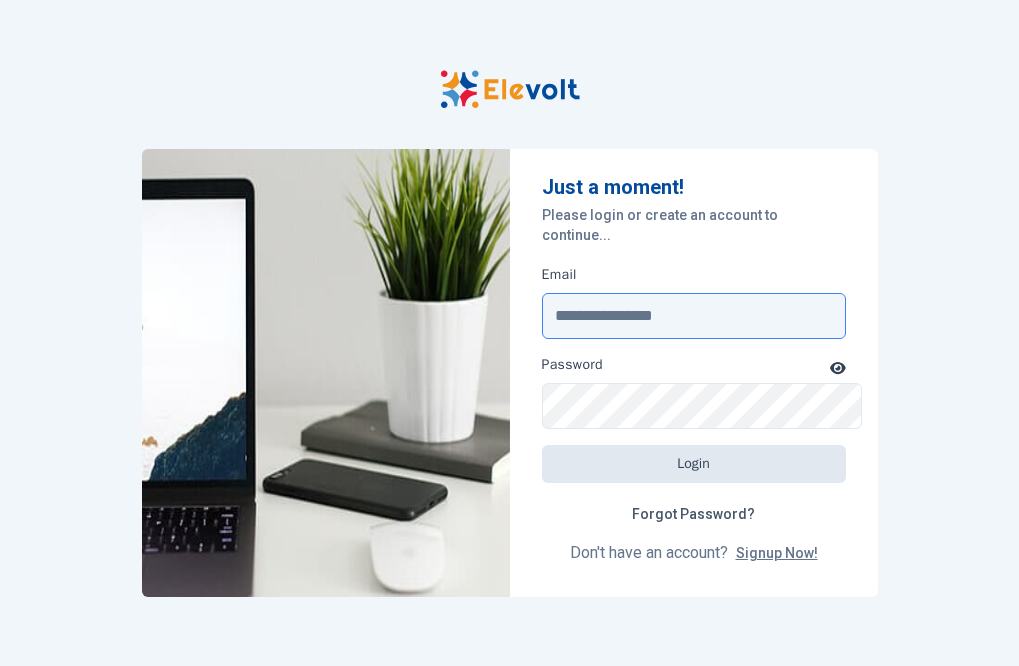 type on "**********" 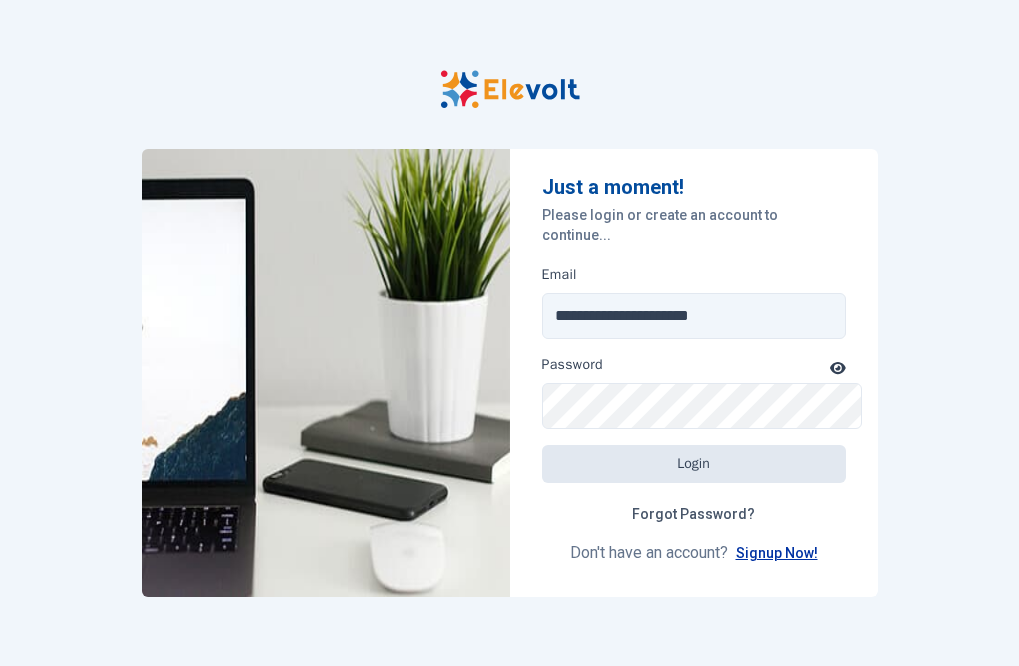 click on "Signup Now!" at bounding box center (777, 553) 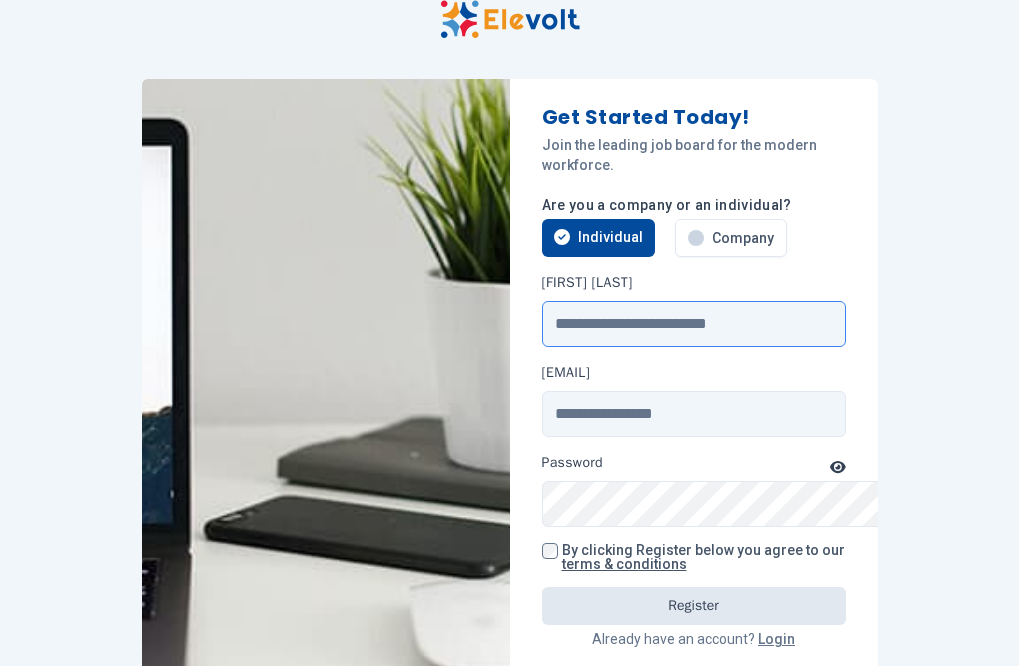 click on "Full Name" at bounding box center [694, 324] 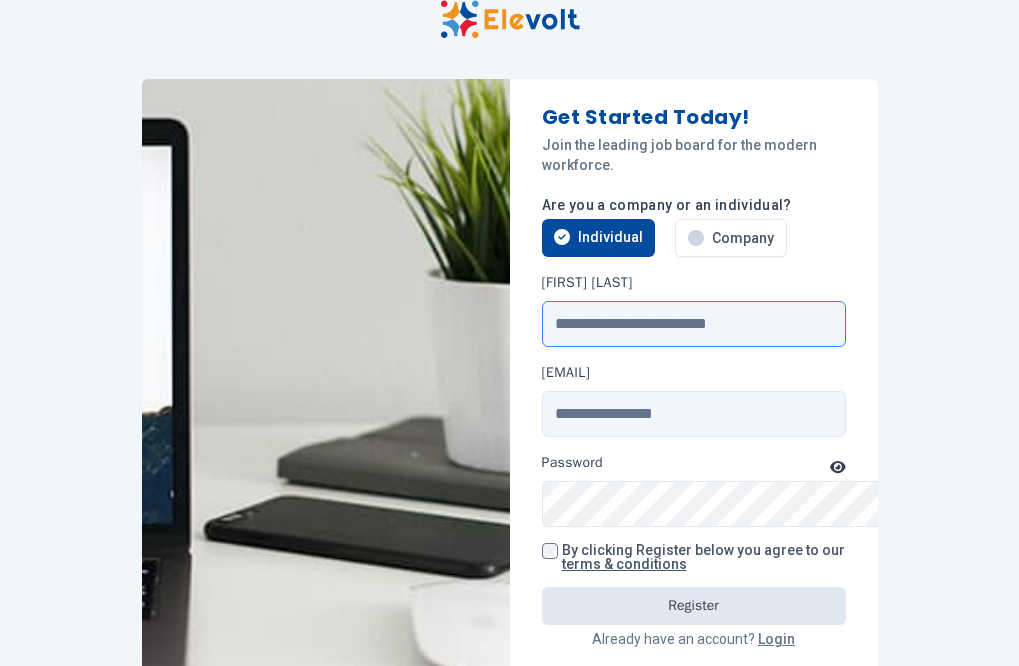 type on "**********" 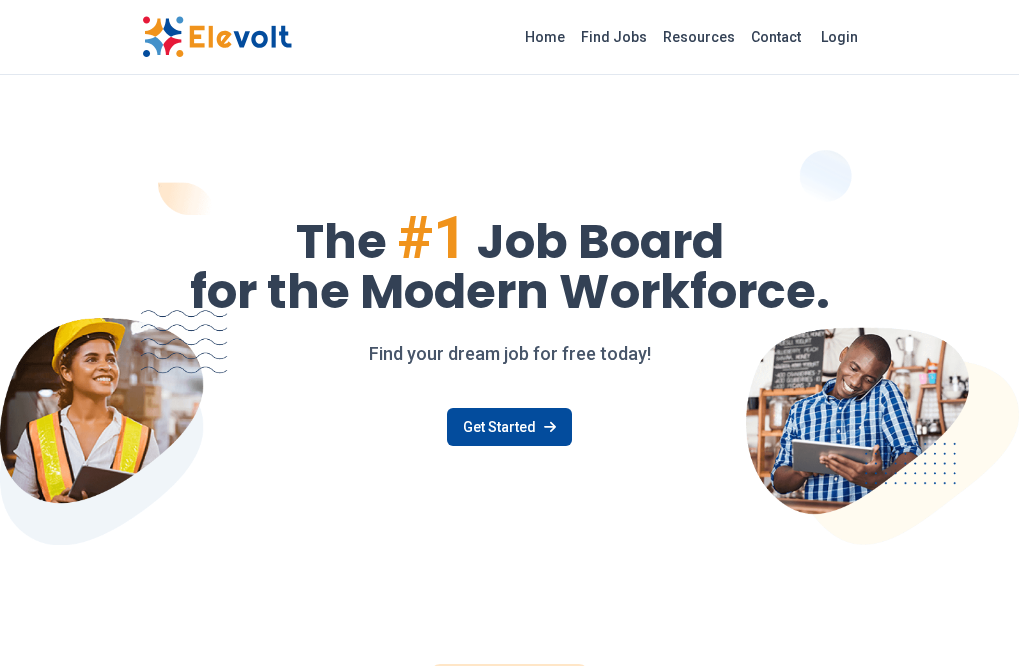scroll, scrollTop: 0, scrollLeft: 0, axis: both 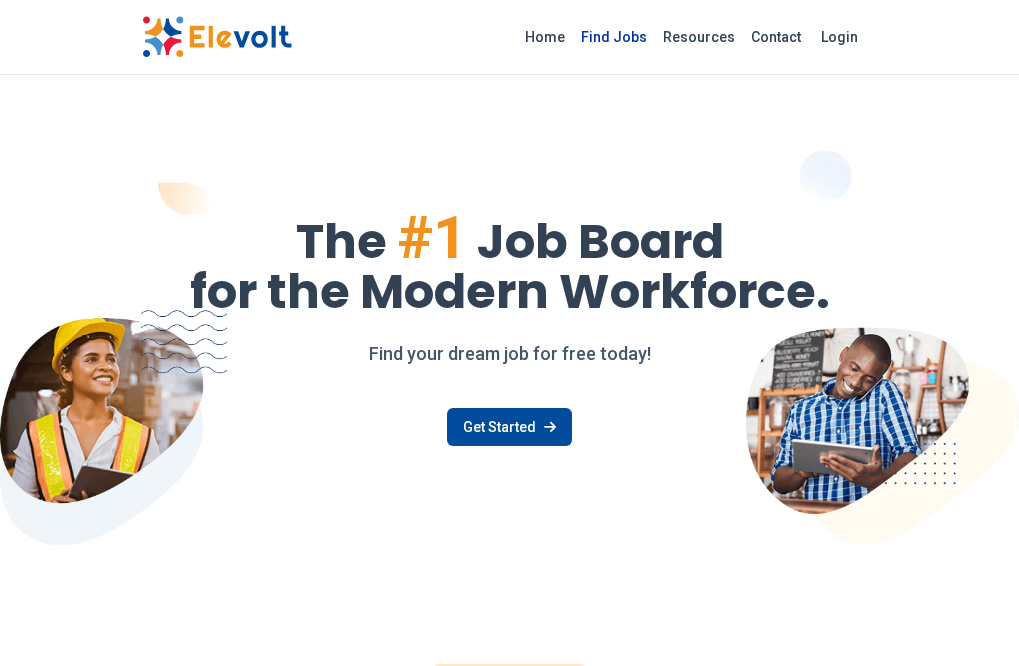 click on "Find Jobs" at bounding box center [614, 37] 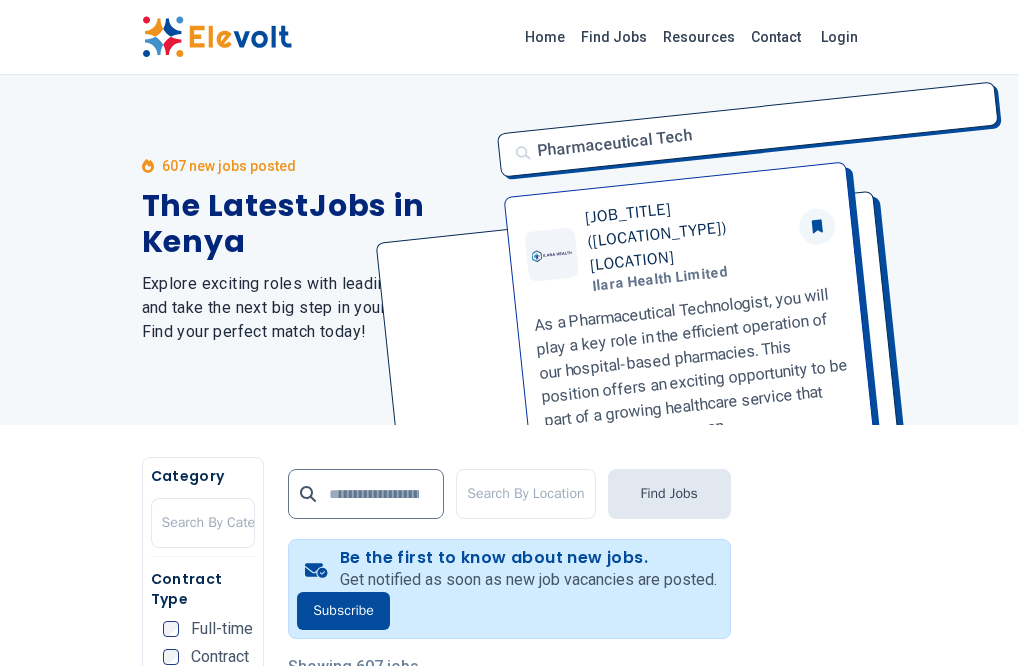 scroll, scrollTop: 0, scrollLeft: 0, axis: both 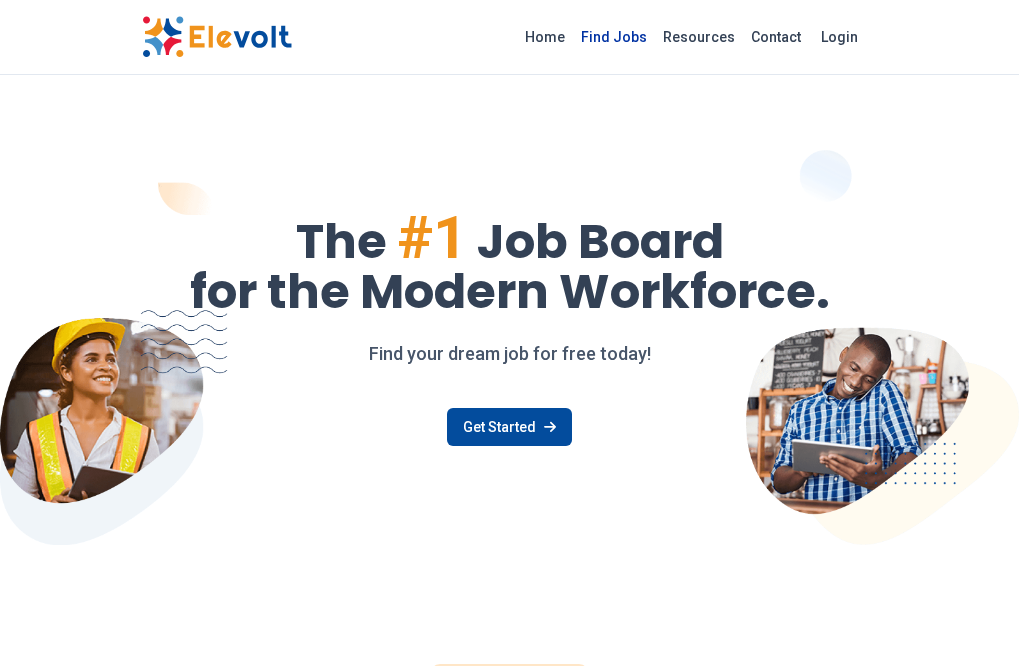 click on "Find Jobs" at bounding box center [614, 37] 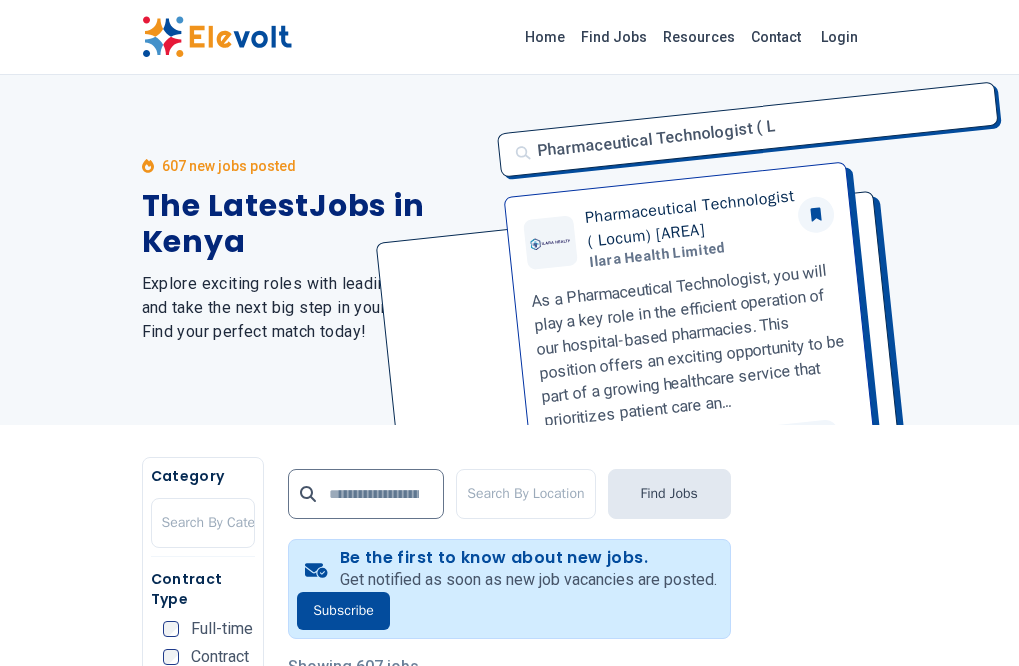scroll, scrollTop: 0, scrollLeft: 0, axis: both 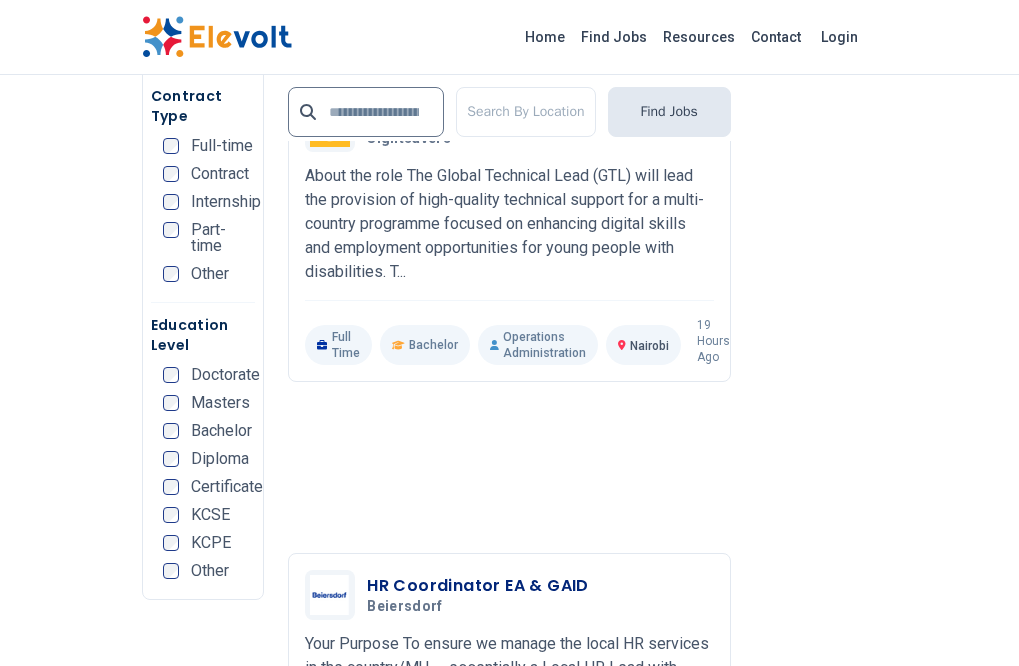 click at bounding box center [701, 1251] 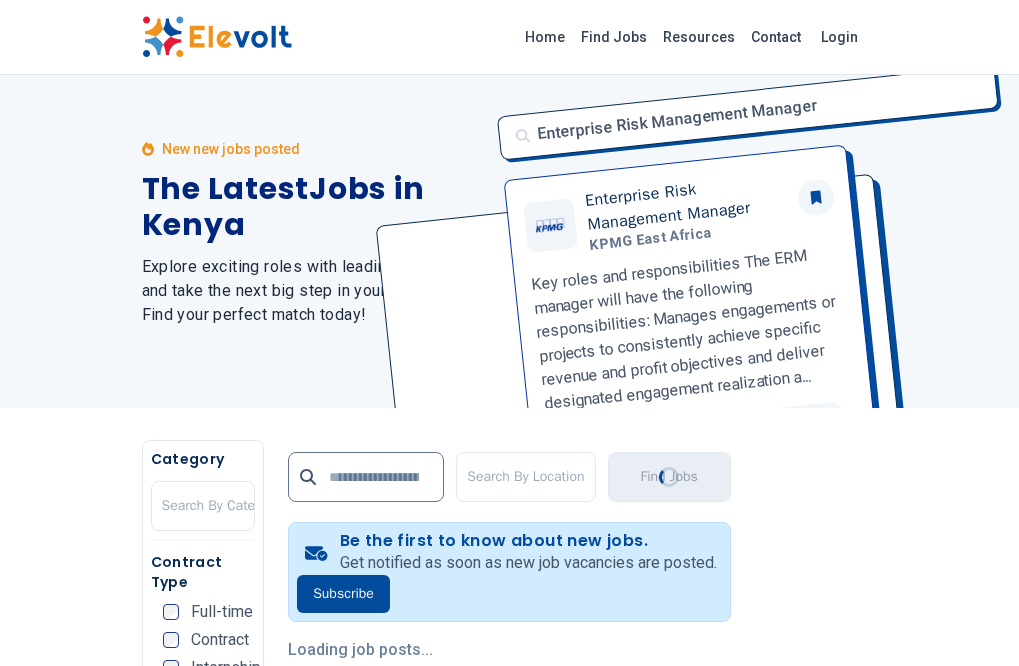scroll, scrollTop: 0, scrollLeft: 0, axis: both 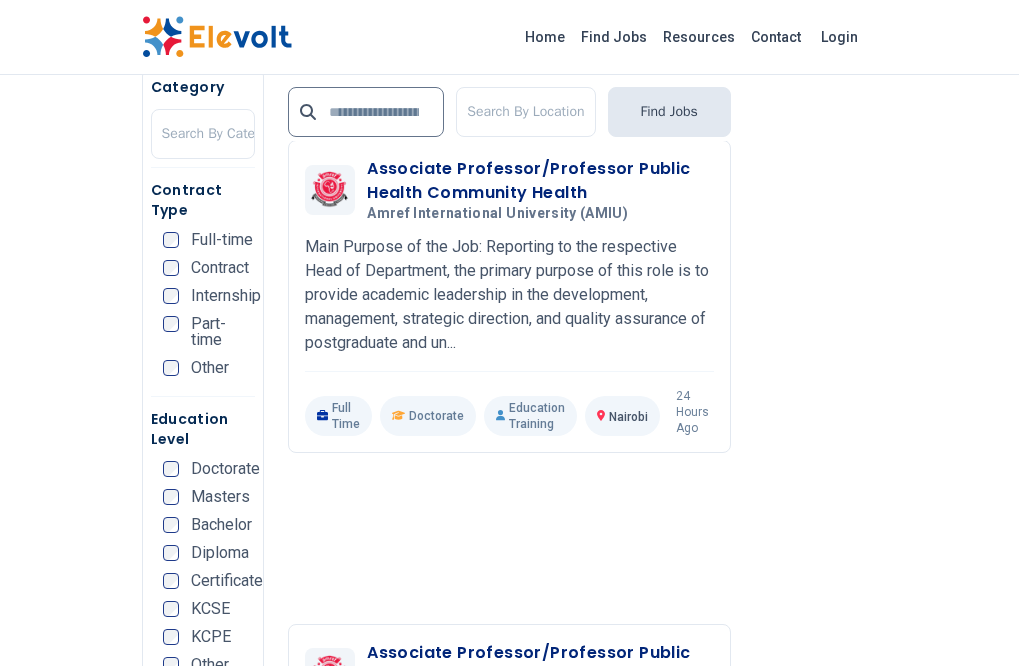 click at bounding box center (725, 1345) 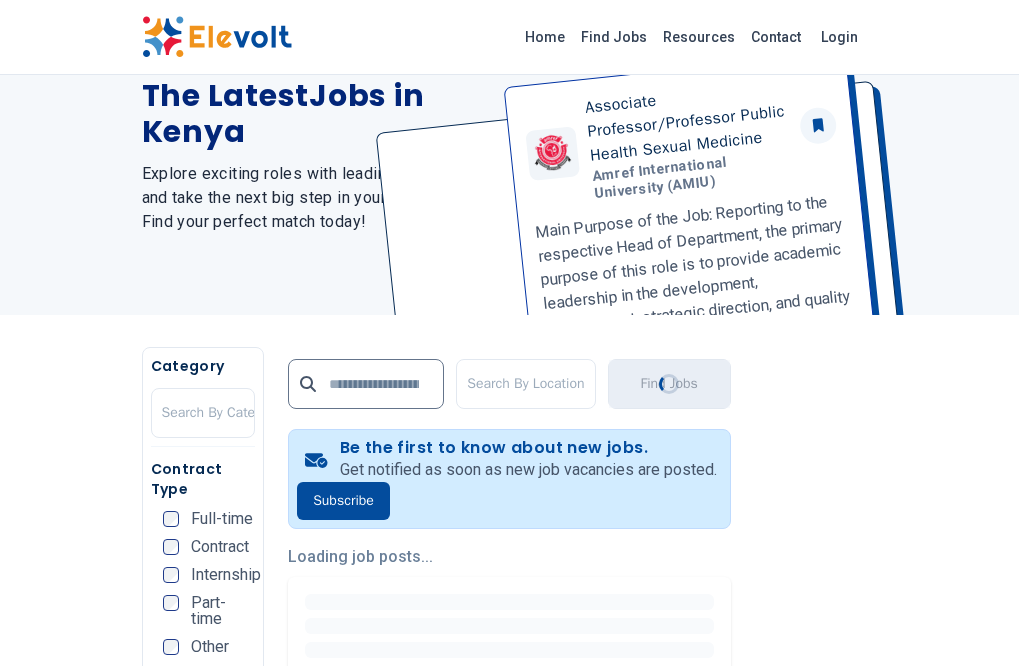 scroll, scrollTop: 0, scrollLeft: 0, axis: both 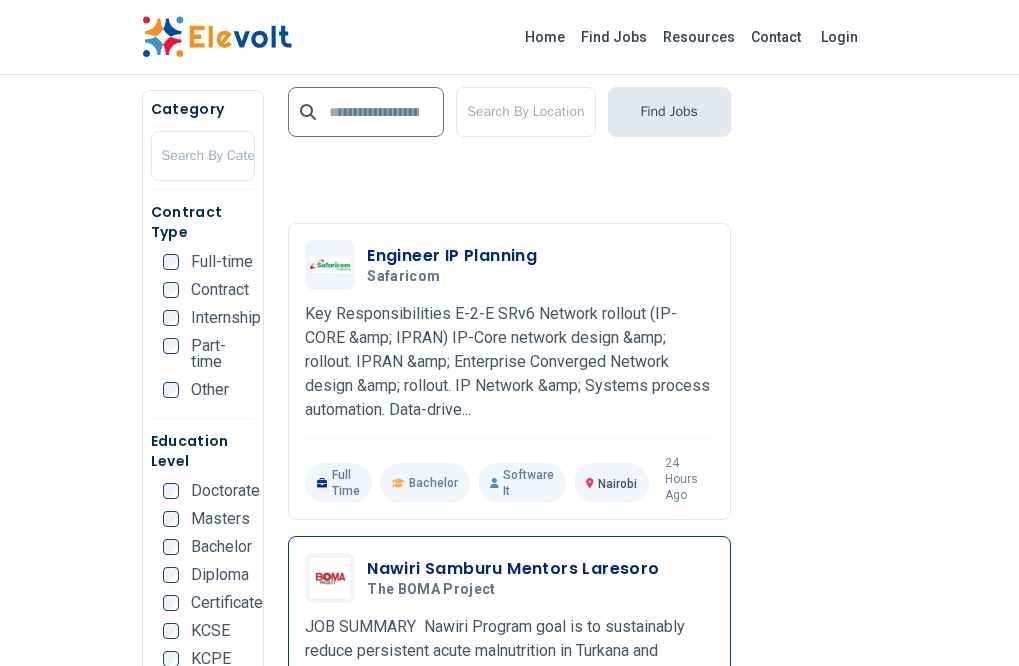 click on "Nawiri Samburu Mentors   Laresoro" at bounding box center (513, 569) 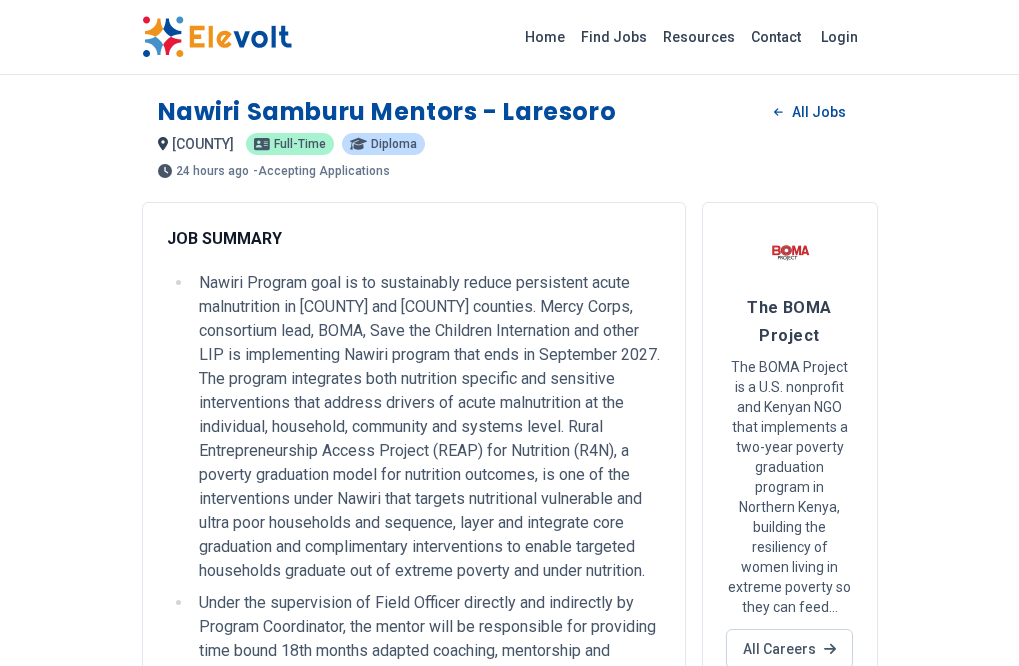 scroll, scrollTop: 0, scrollLeft: 0, axis: both 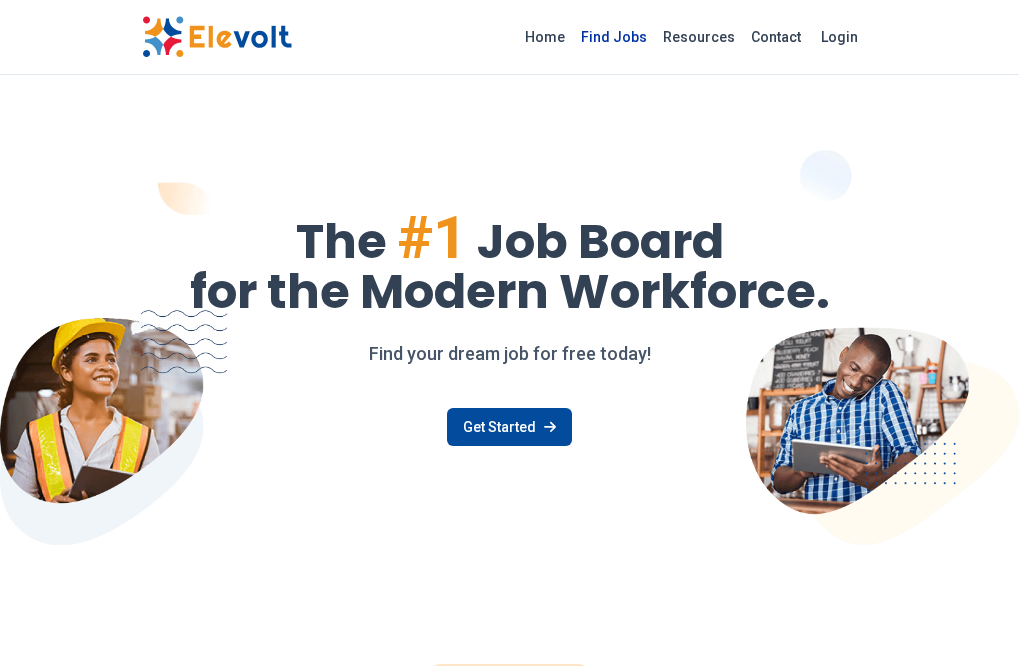 click on "Find Jobs" at bounding box center [614, 37] 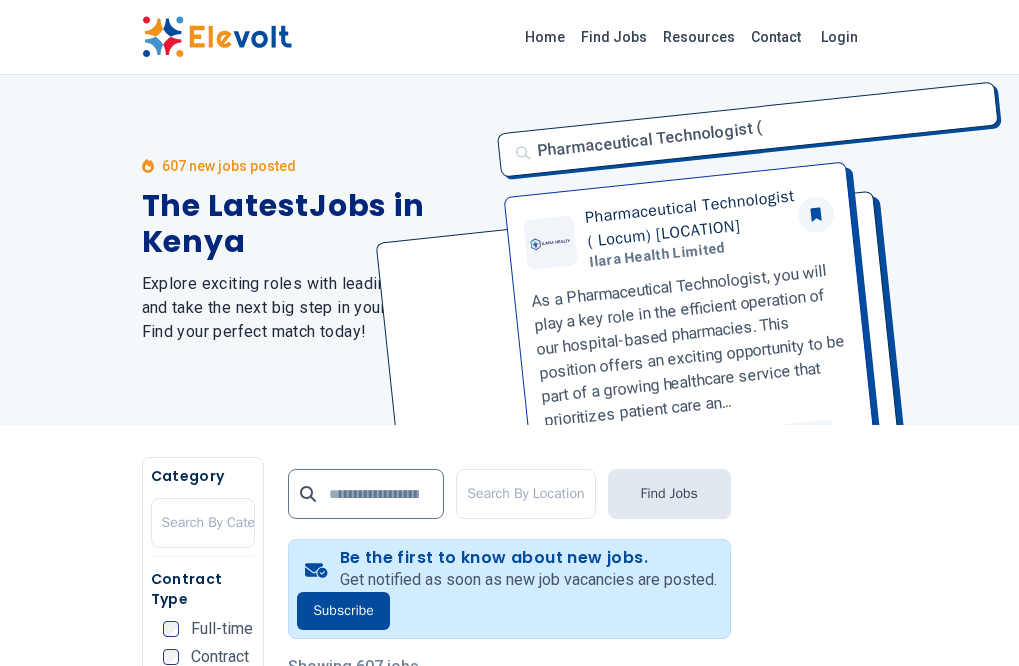 scroll, scrollTop: 0, scrollLeft: 0, axis: both 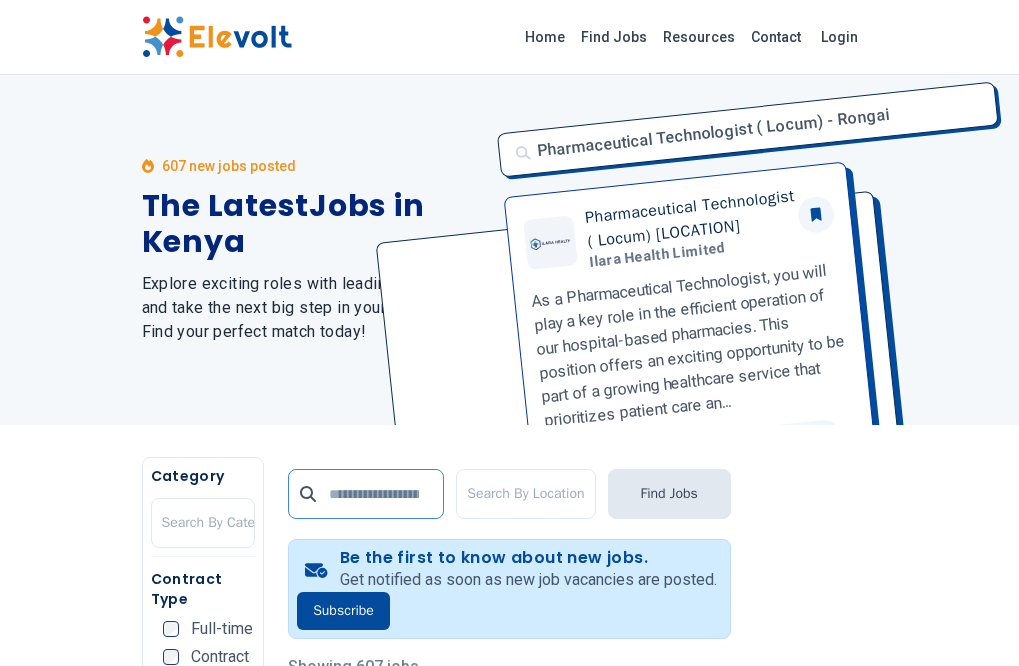 click at bounding box center (366, 494) 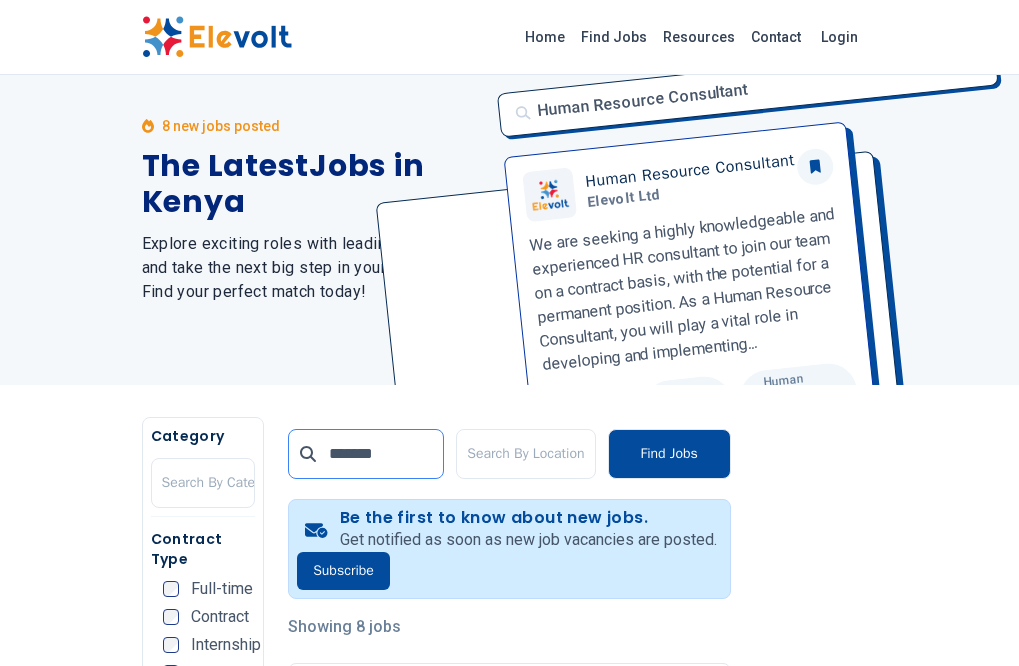 scroll, scrollTop: 293, scrollLeft: 0, axis: vertical 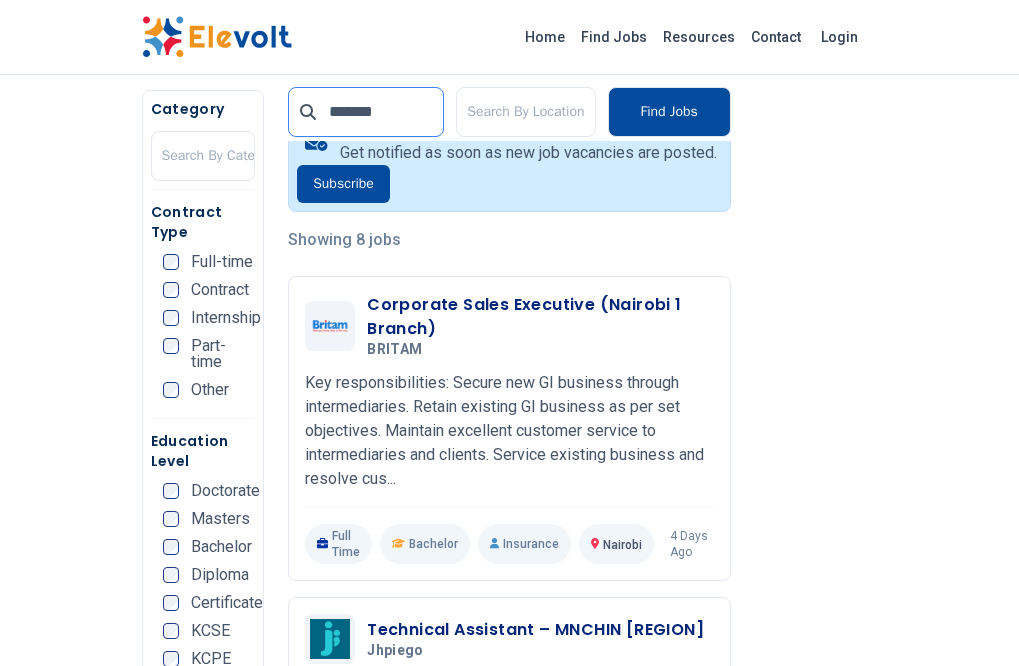 type on "*******" 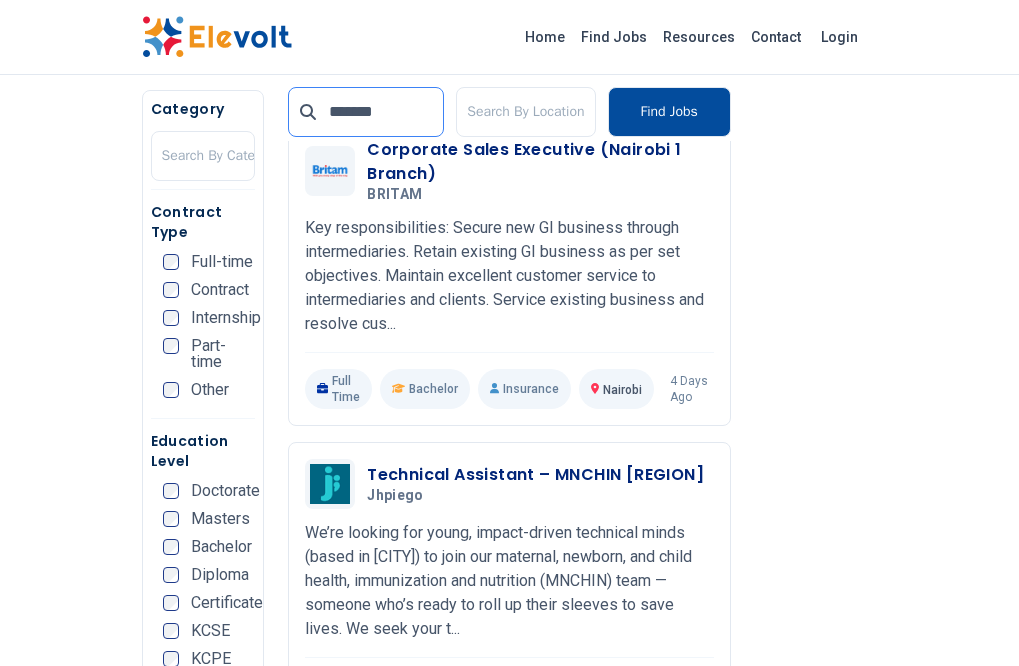 scroll, scrollTop: 601, scrollLeft: 0, axis: vertical 